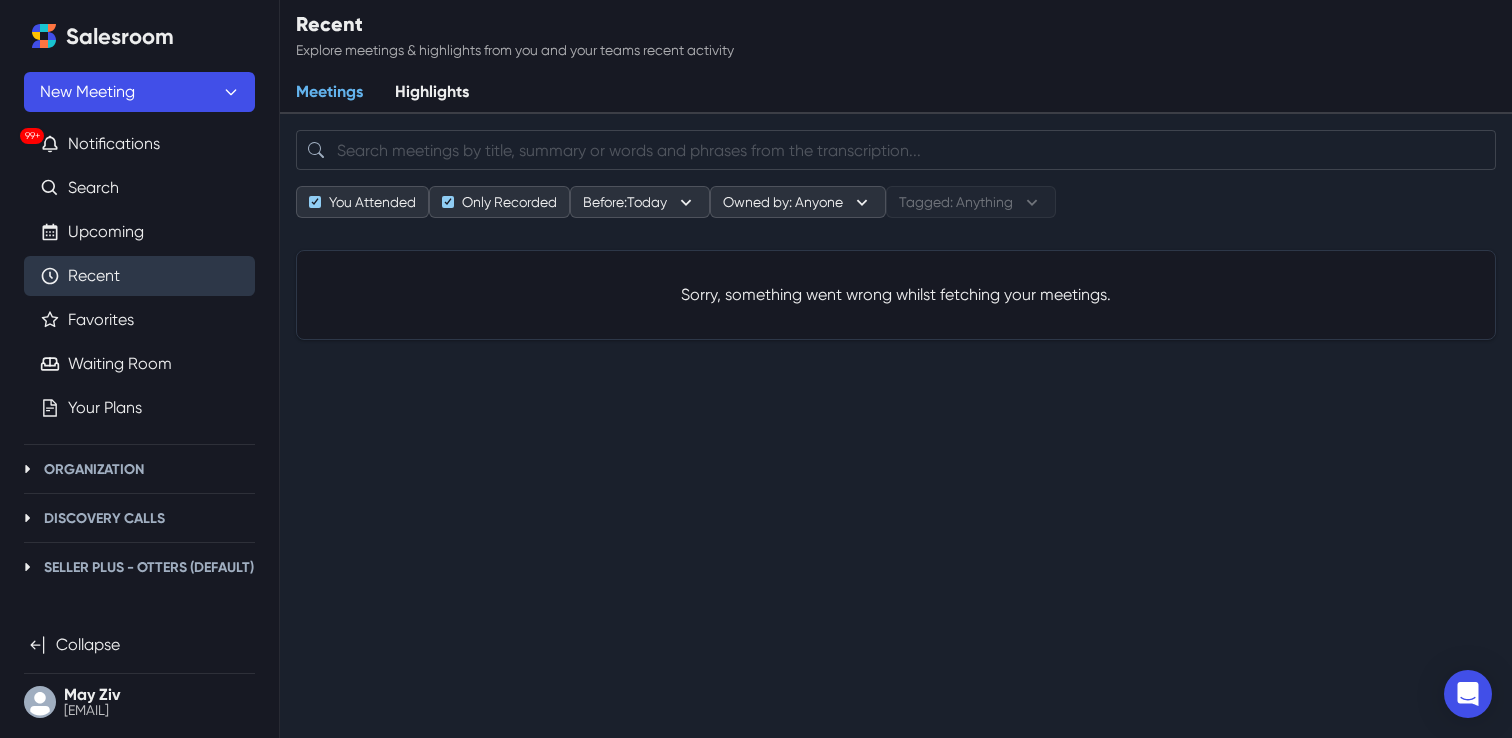 scroll, scrollTop: 0, scrollLeft: 0, axis: both 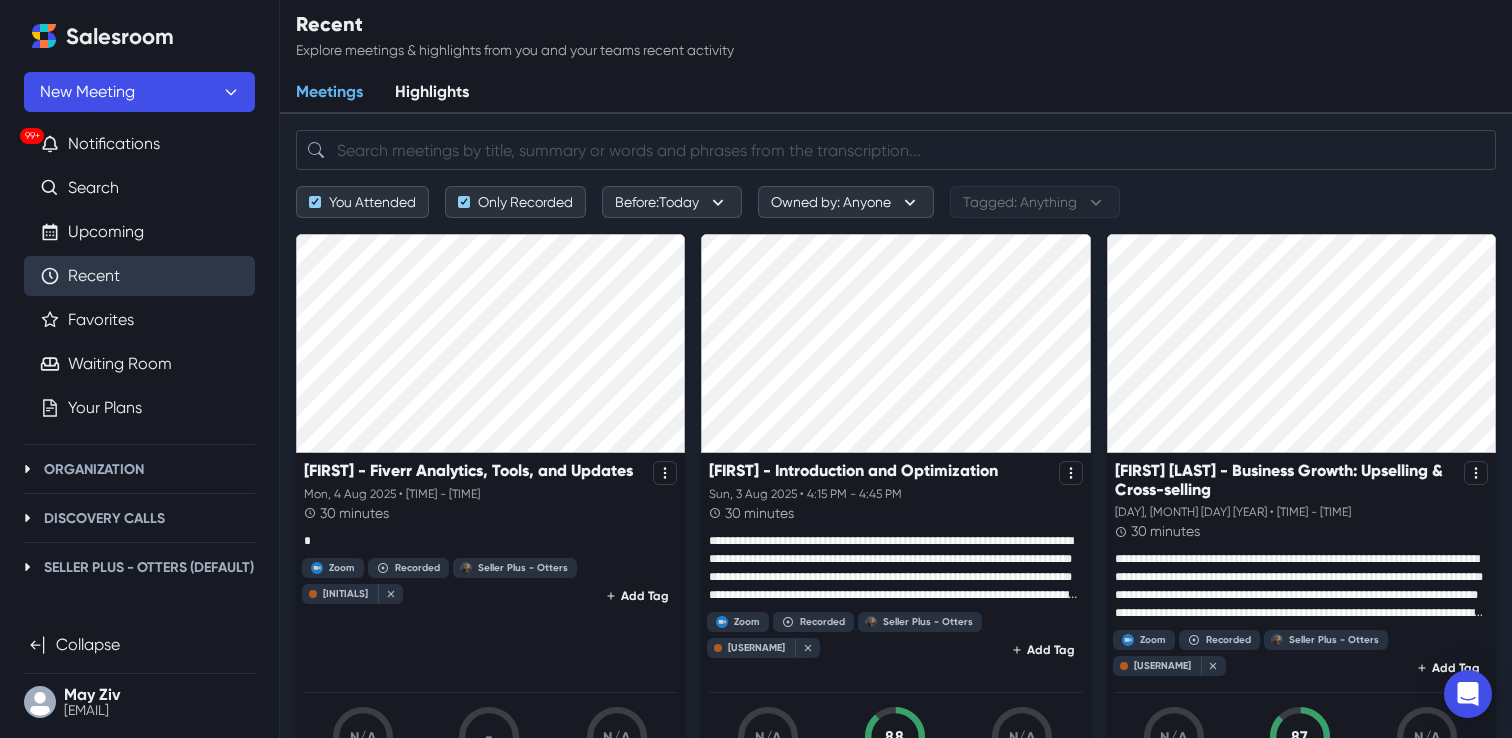 click on "Meeting Overview" at bounding box center [490, 343] 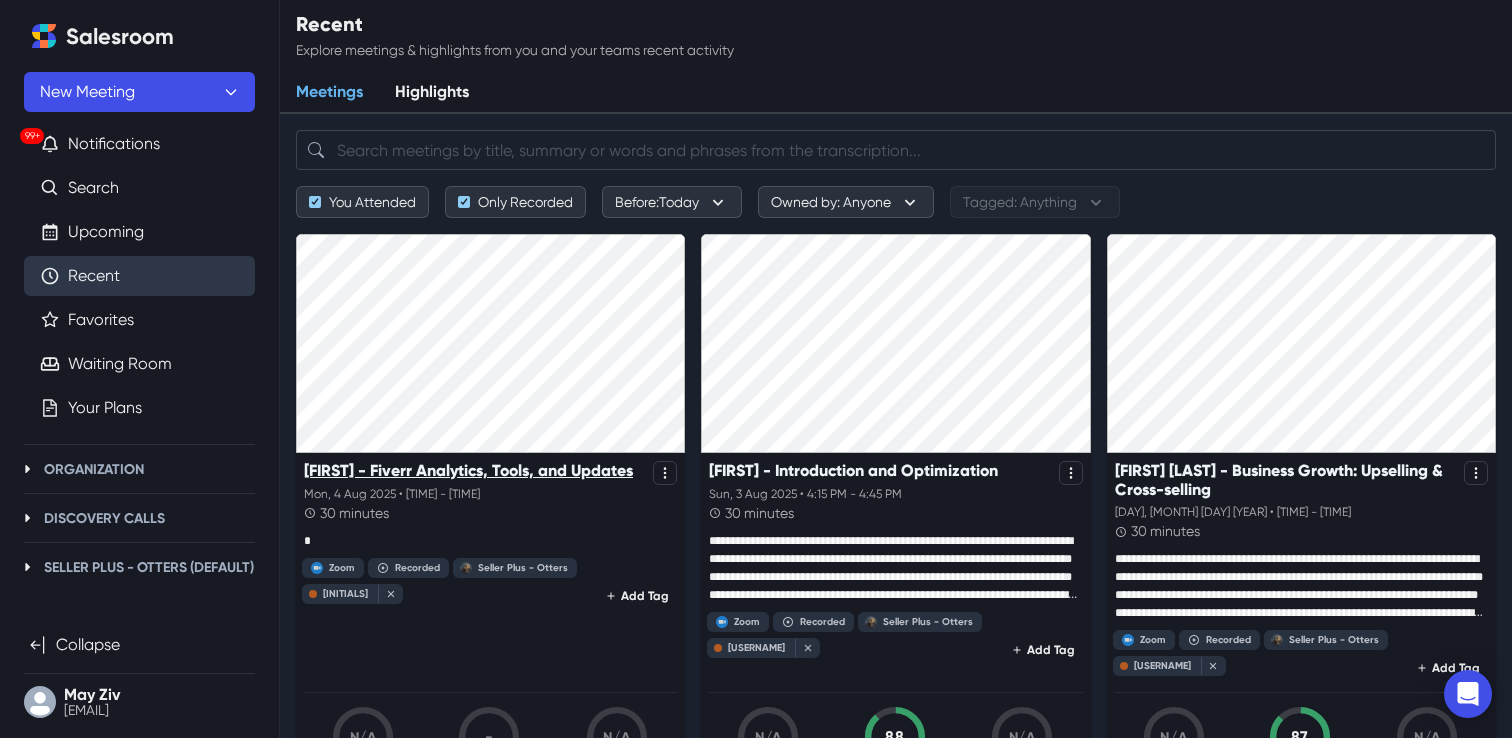 click on "[FIRST] - Fiverr Analytics, Tools, and Updates" at bounding box center (468, 470) 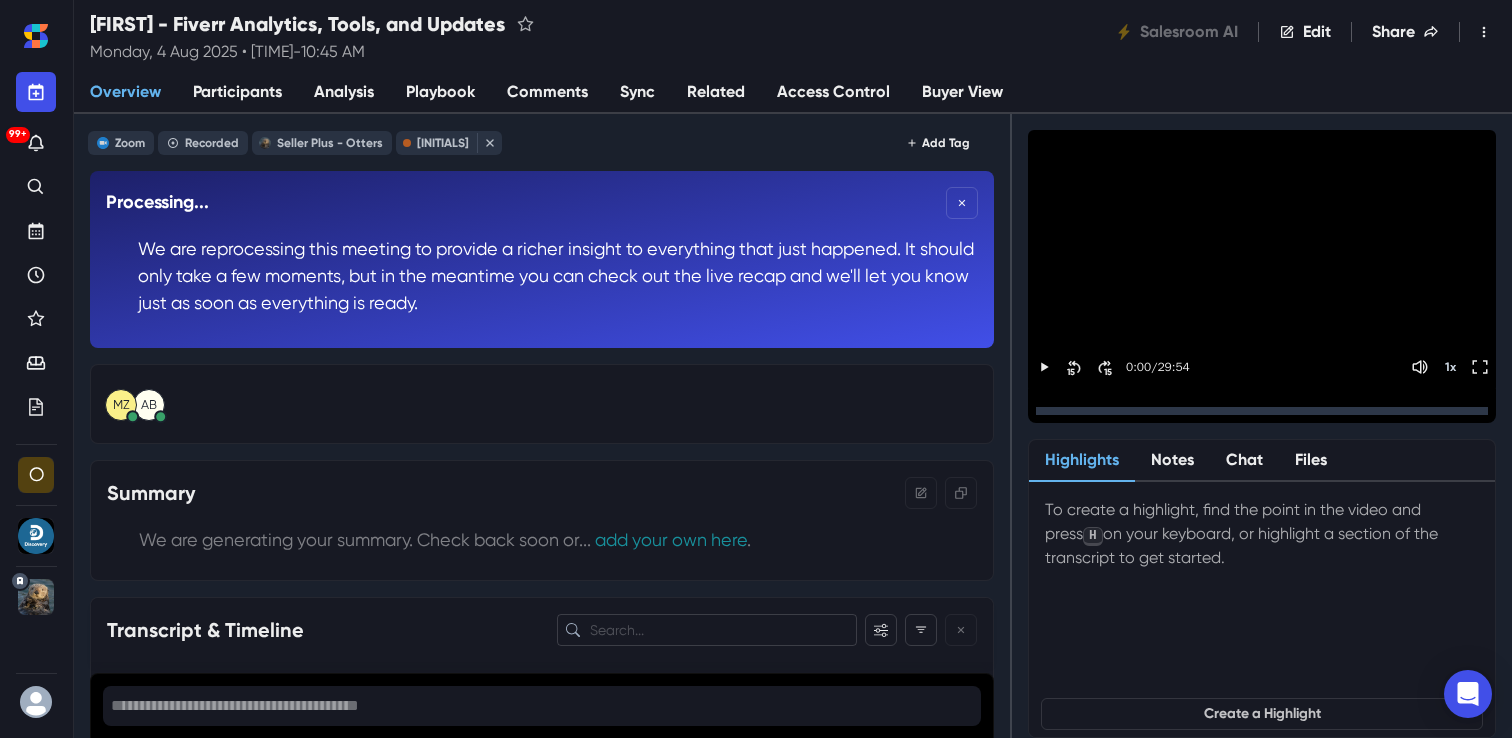 click on "Sync" at bounding box center [637, 93] 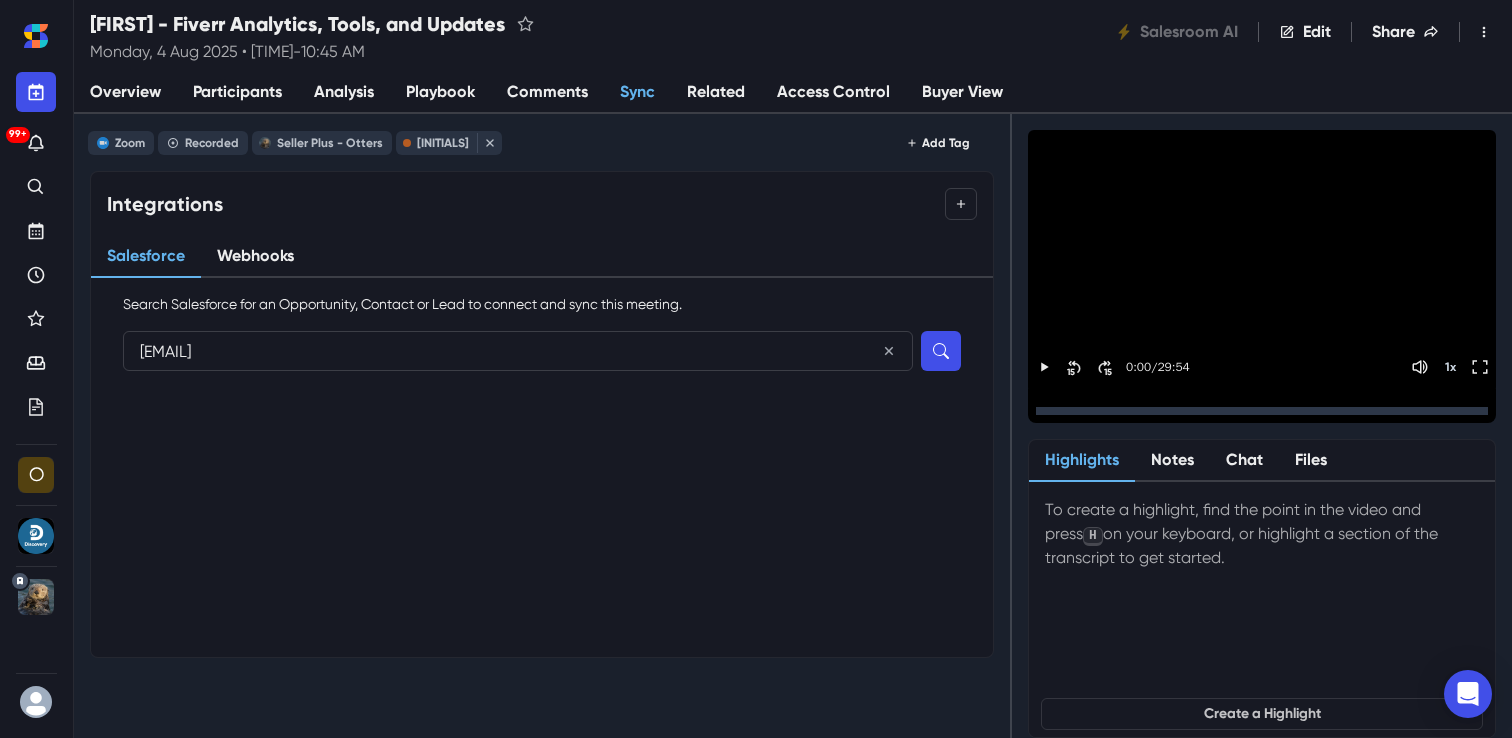 type on "[EMAIL]" 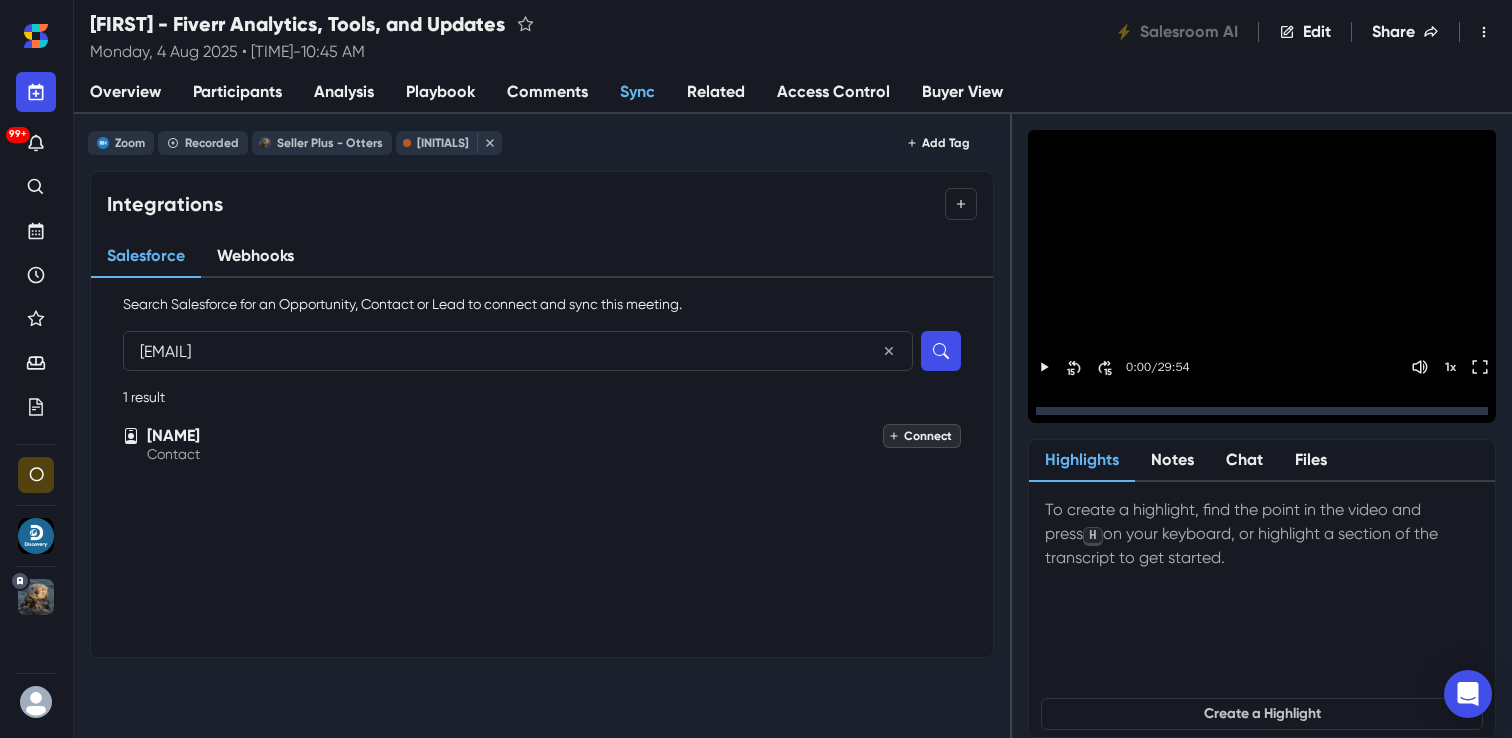 click on "Connect" at bounding box center (922, 436) 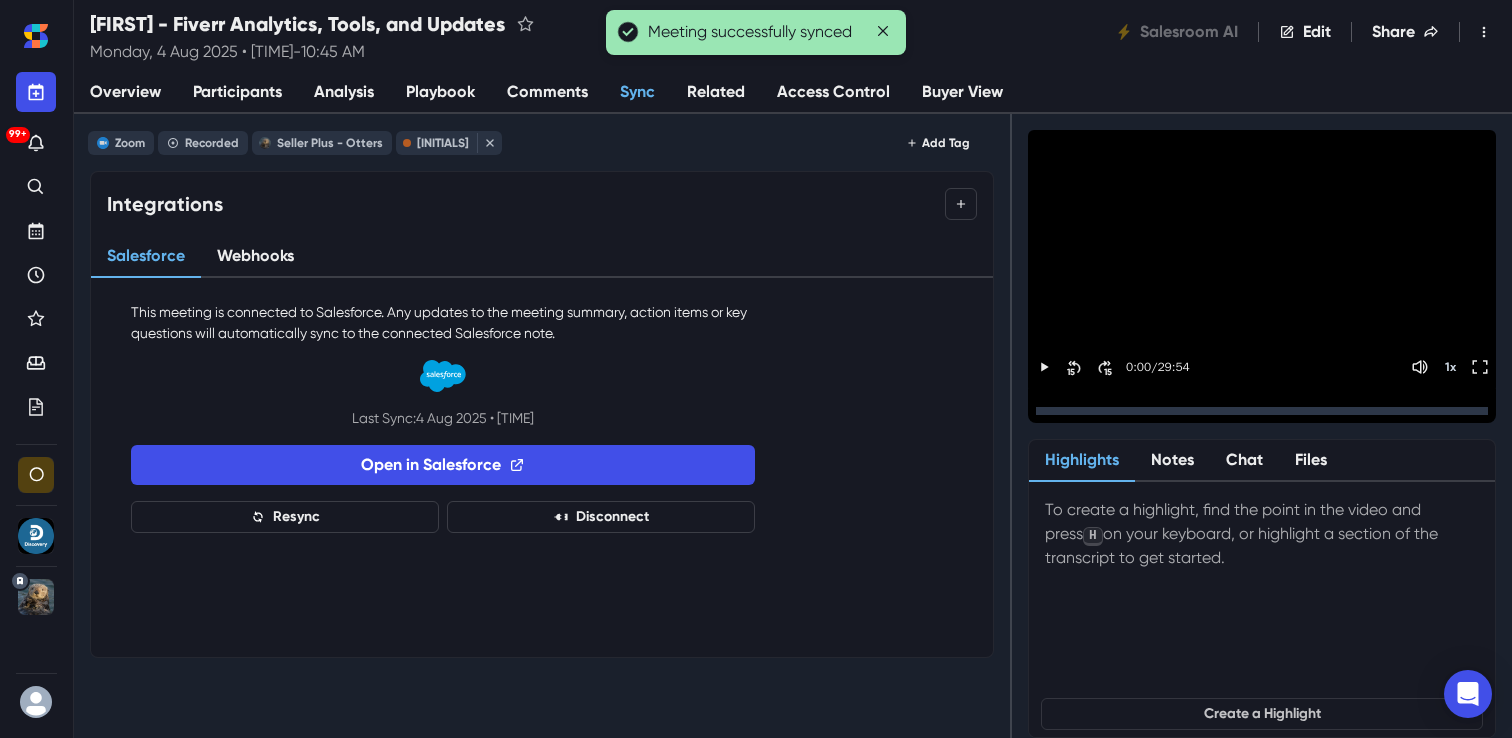 click on "Participants" at bounding box center (237, 92) 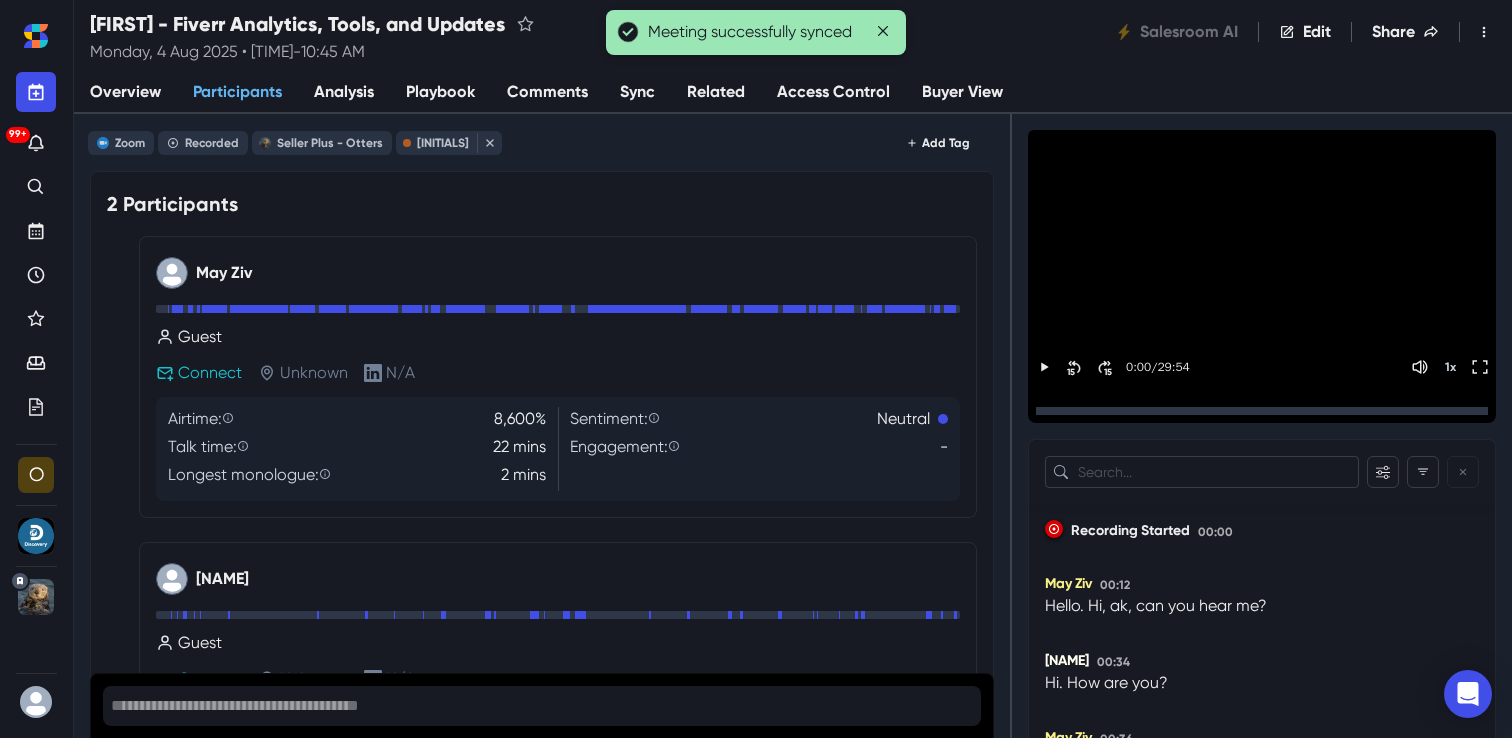click on "Analysis" at bounding box center [344, 92] 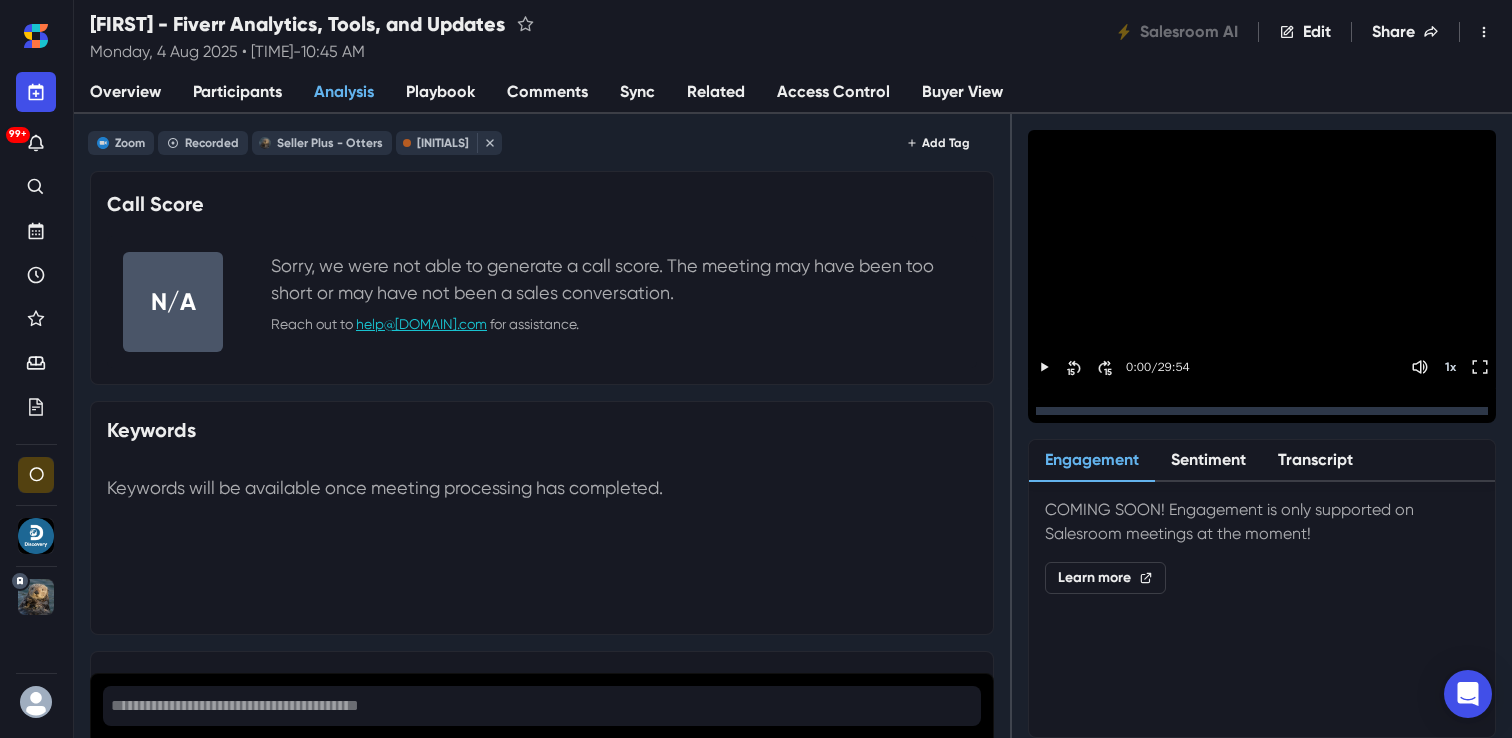 click on "Participants" at bounding box center [237, 92] 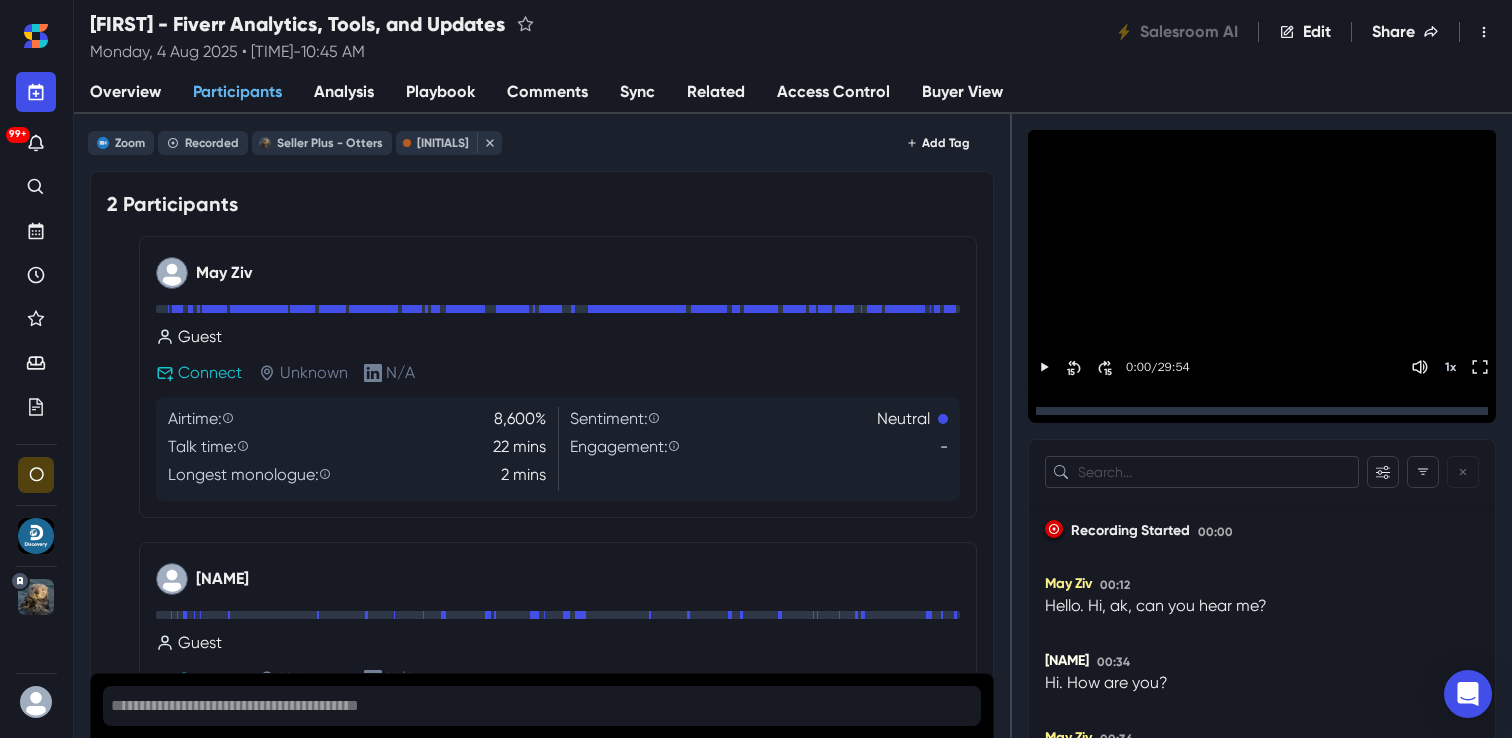 click on "Overview" at bounding box center [125, 92] 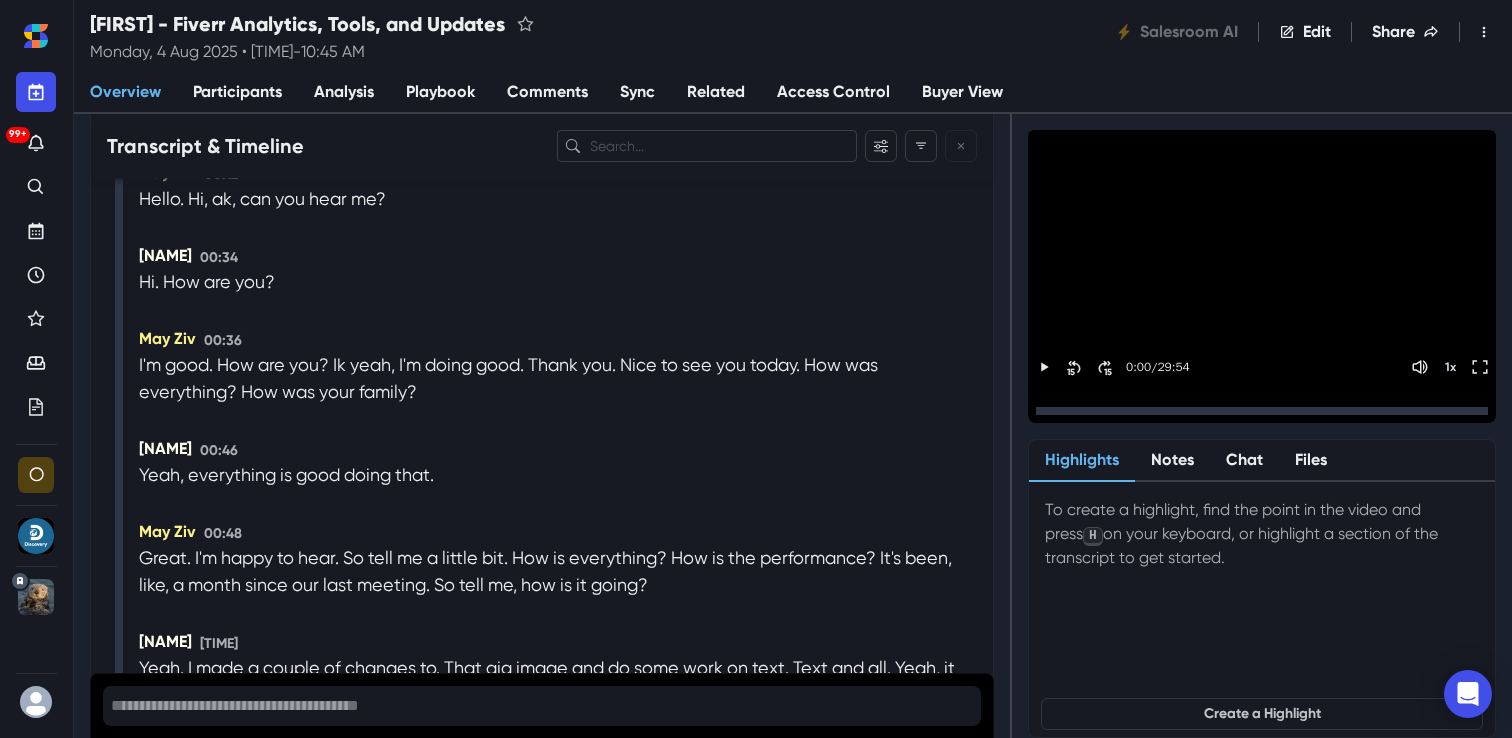 scroll, scrollTop: 502, scrollLeft: 0, axis: vertical 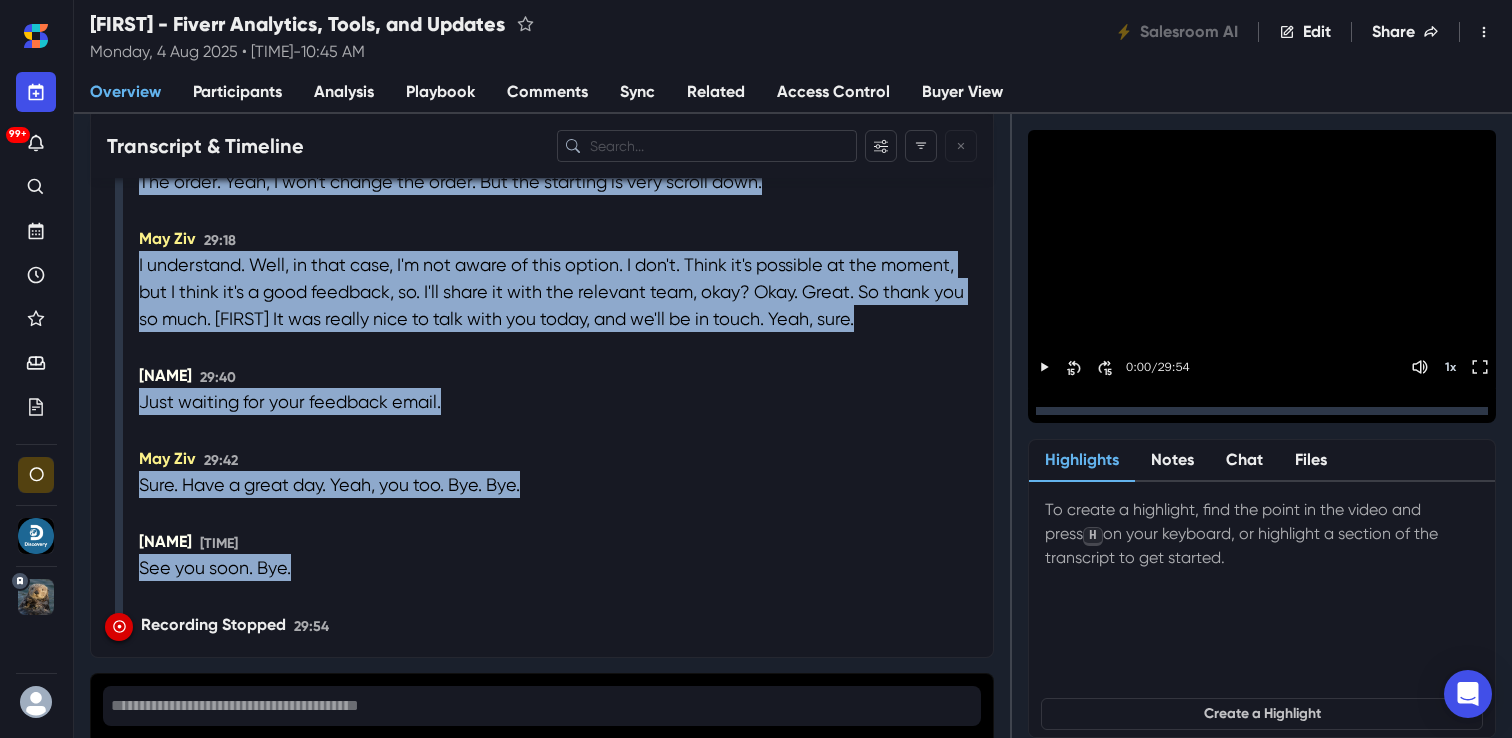 drag, startPoint x: 128, startPoint y: 229, endPoint x: 303, endPoint y: 601, distance: 411.10706 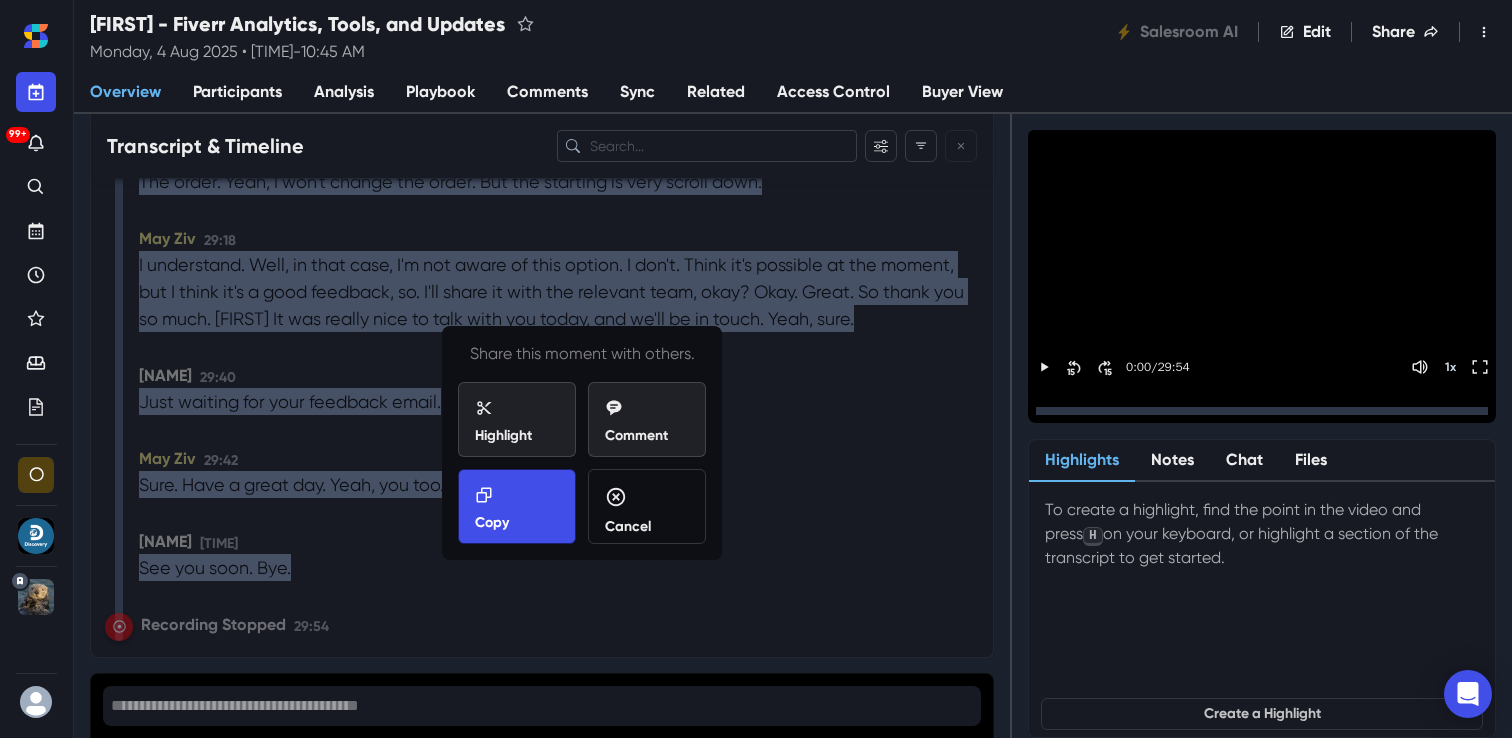 click on "Copy" at bounding box center (517, 509) 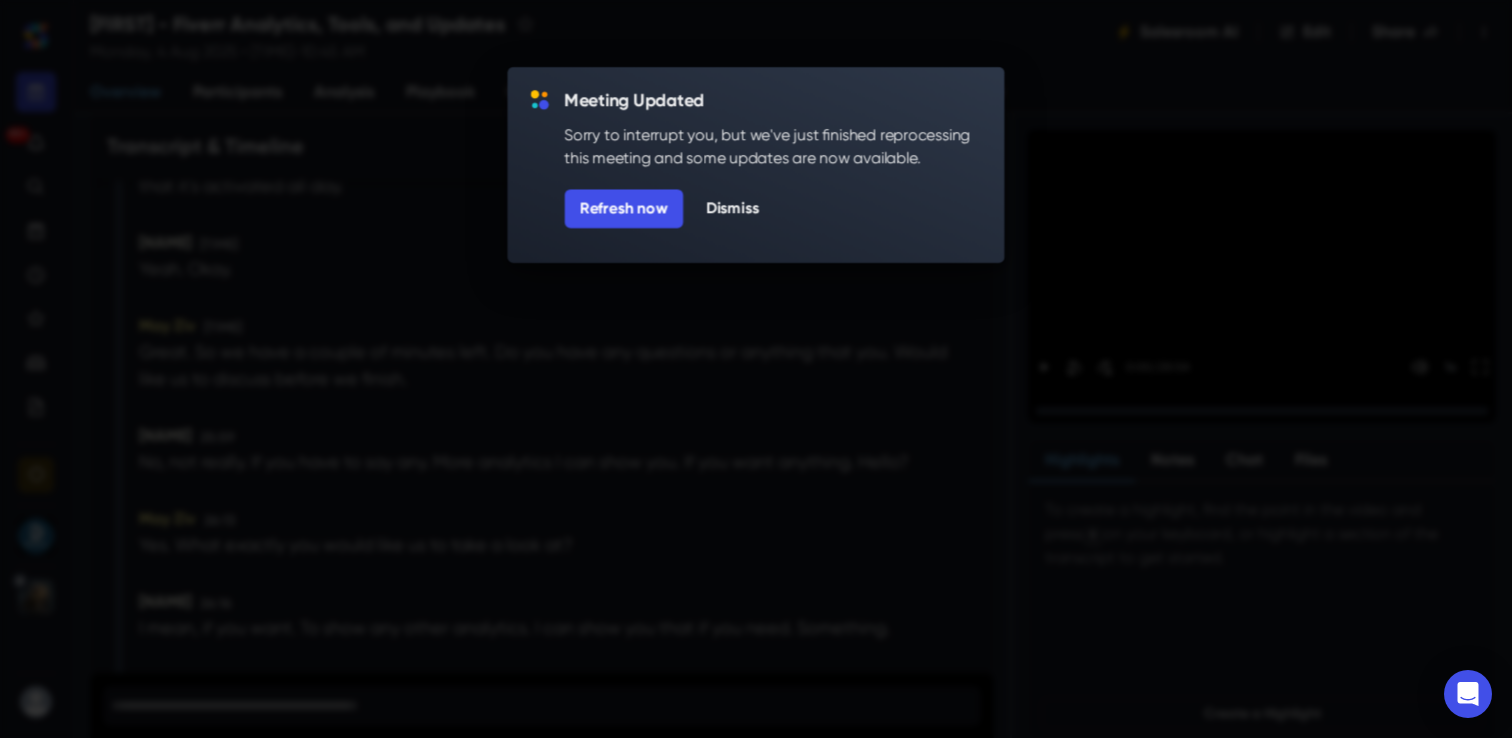 scroll, scrollTop: 14501, scrollLeft: 0, axis: vertical 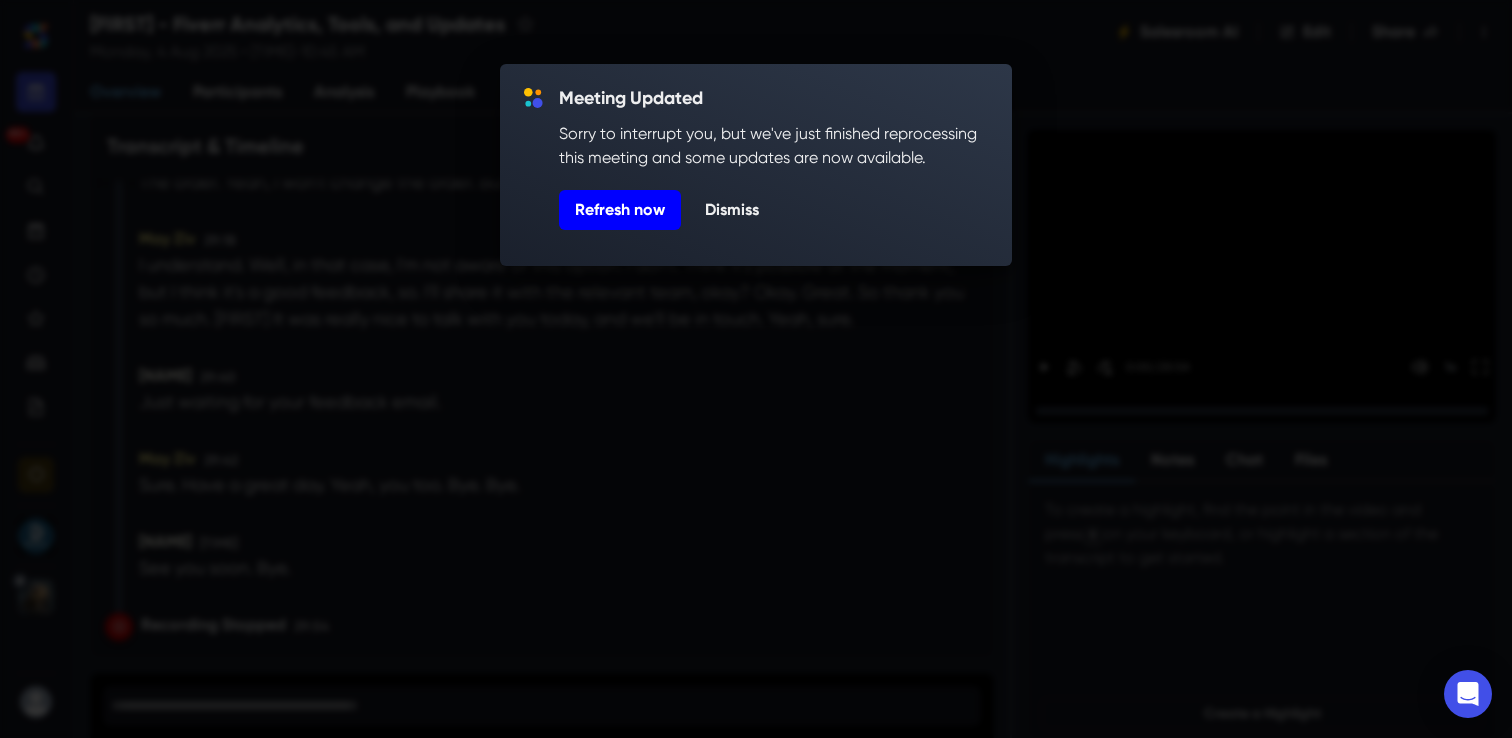 click on "Refresh now" at bounding box center [620, 210] 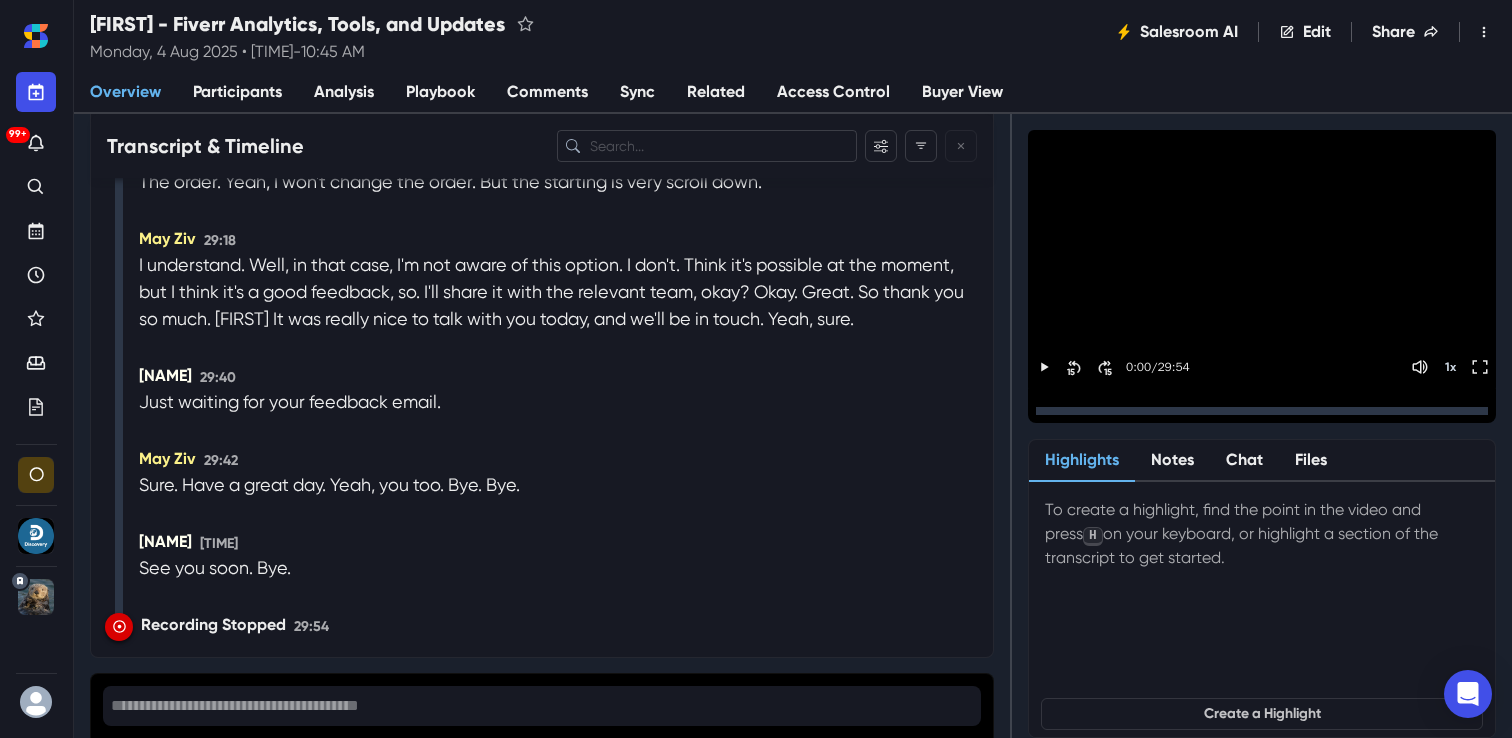 scroll, scrollTop: 0, scrollLeft: 0, axis: both 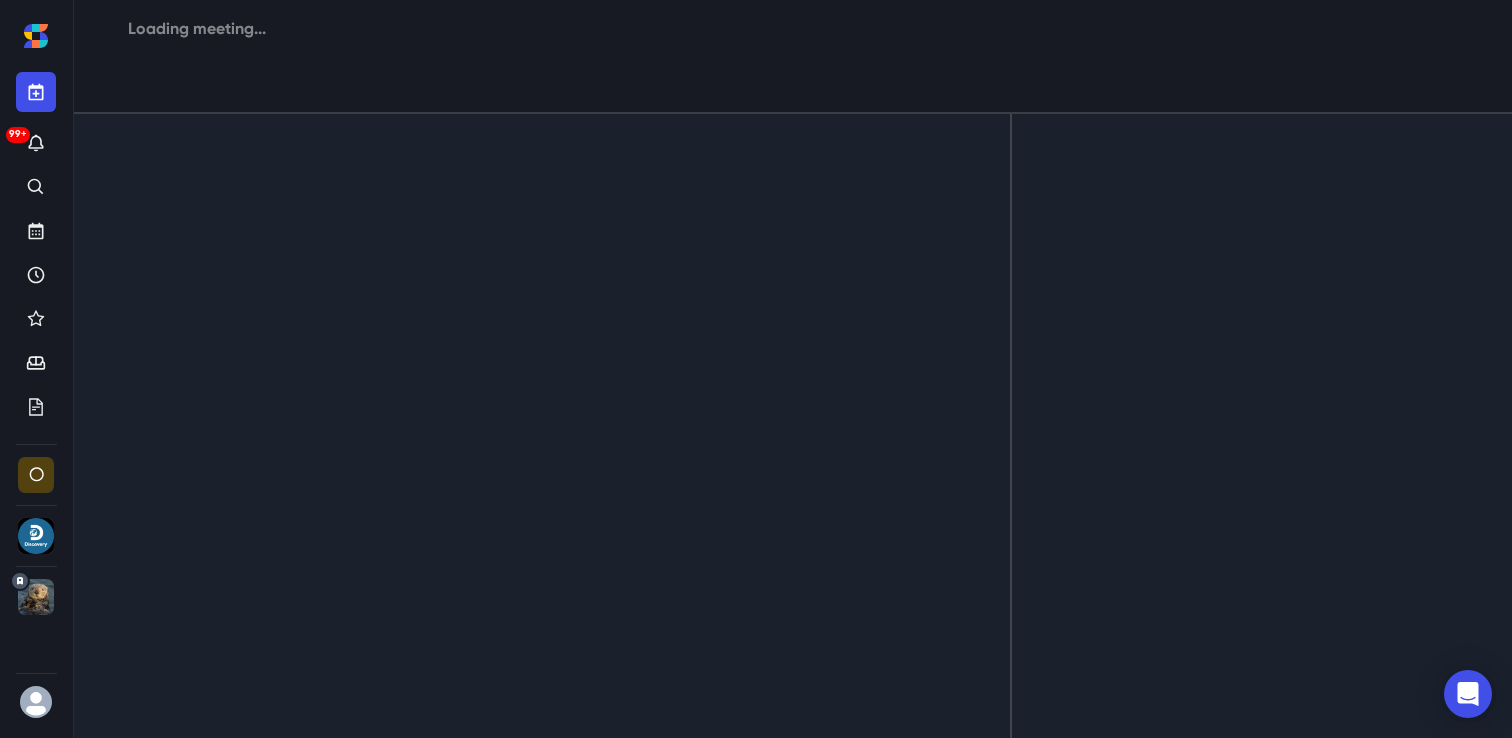 click on "Loading... Loading meeting..." at bounding box center [793, 57] 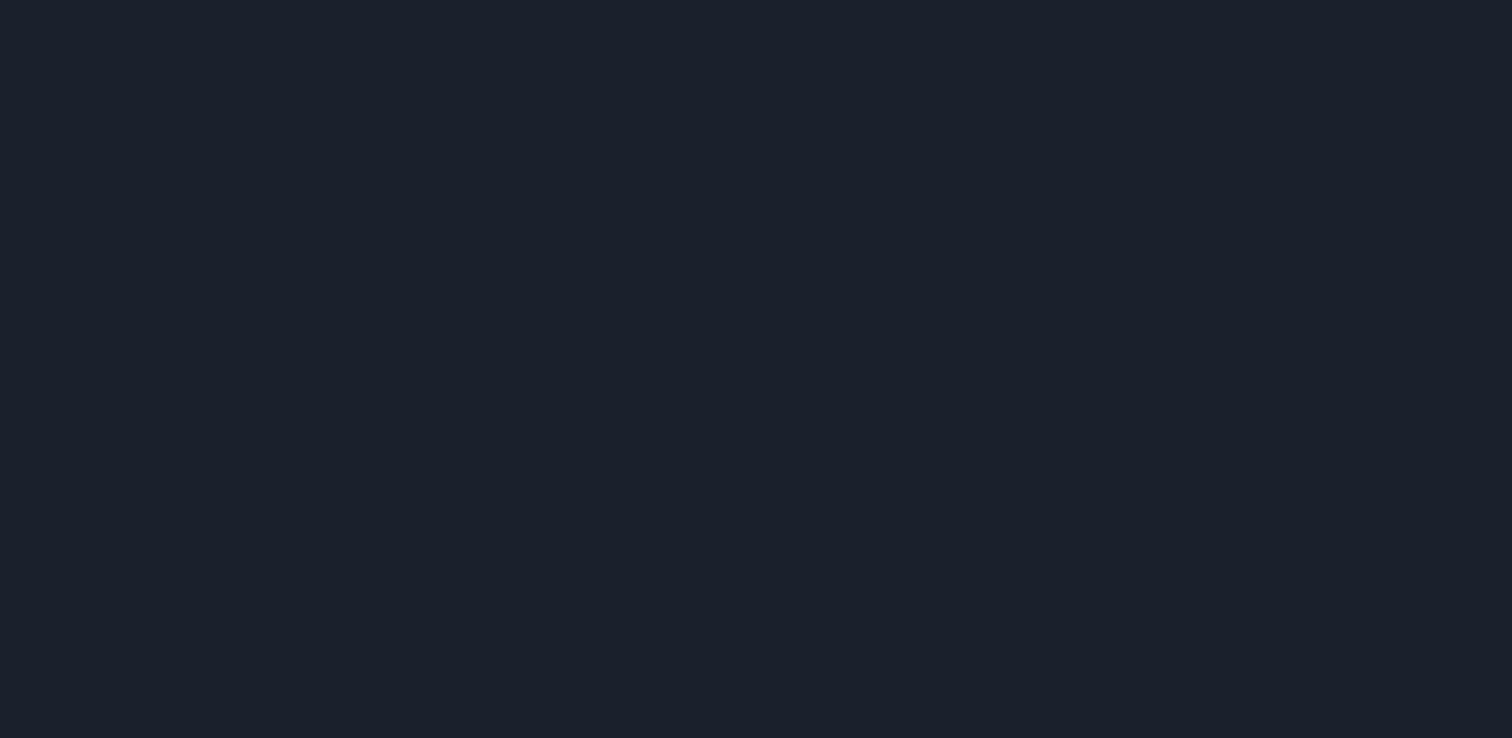 scroll, scrollTop: 0, scrollLeft: 0, axis: both 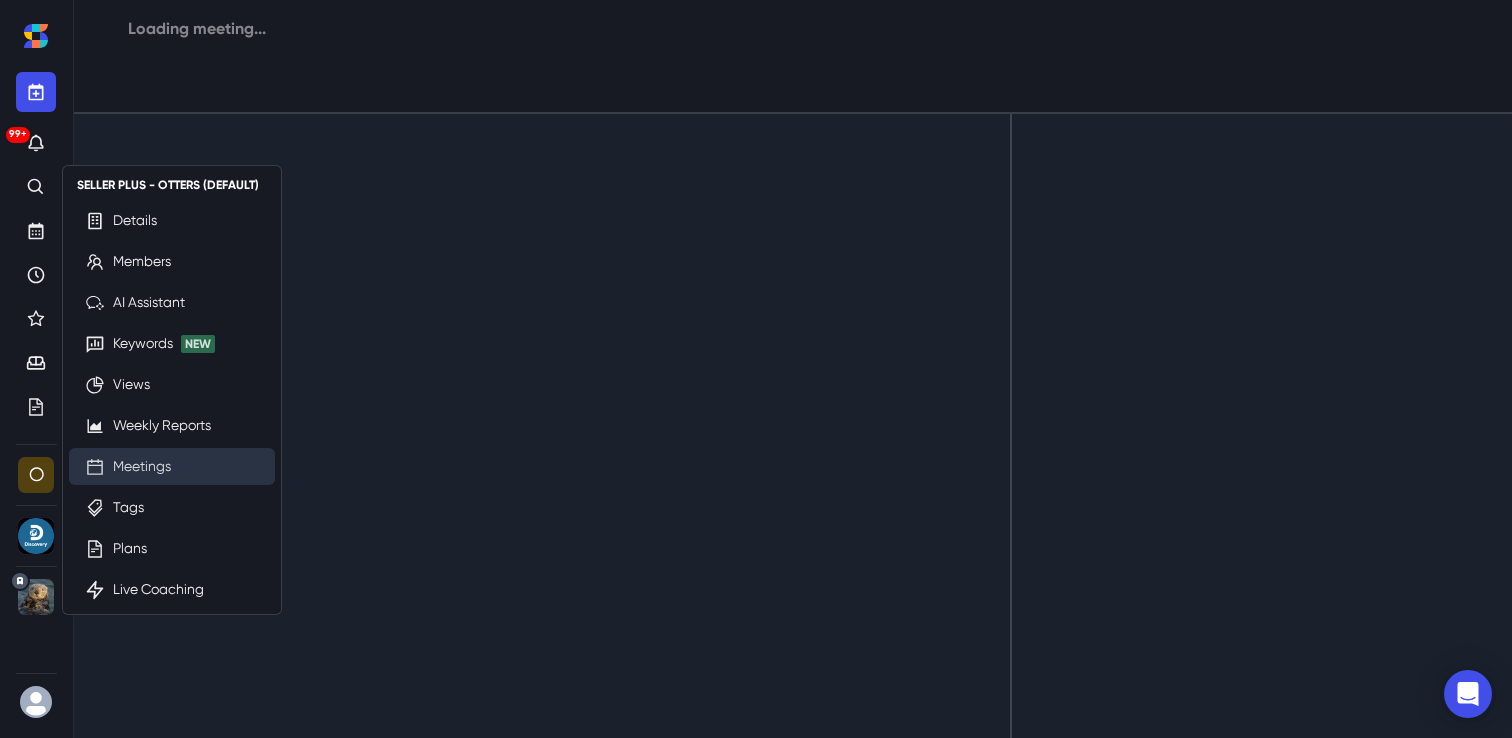 click on "Meetings" at bounding box center (142, 466) 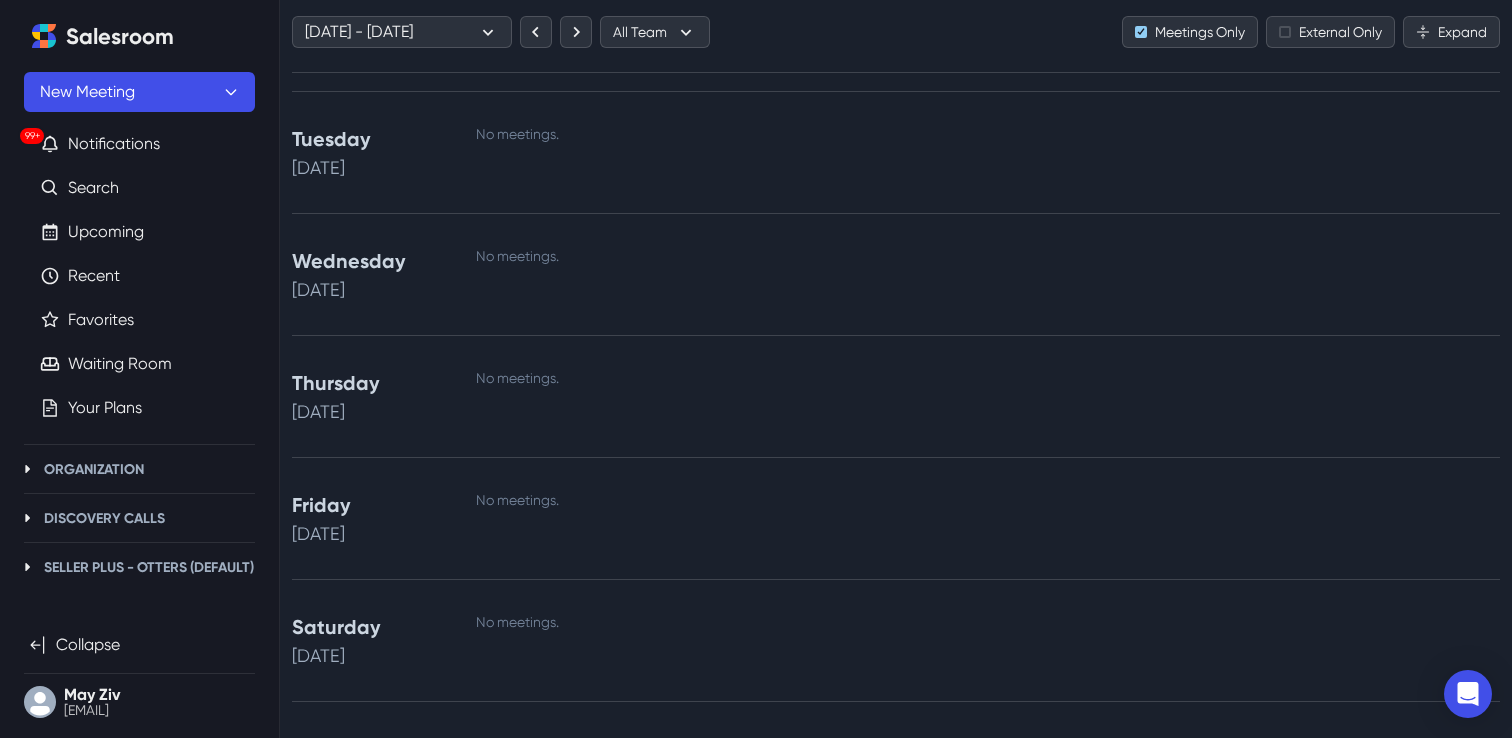 scroll, scrollTop: 0, scrollLeft: 0, axis: both 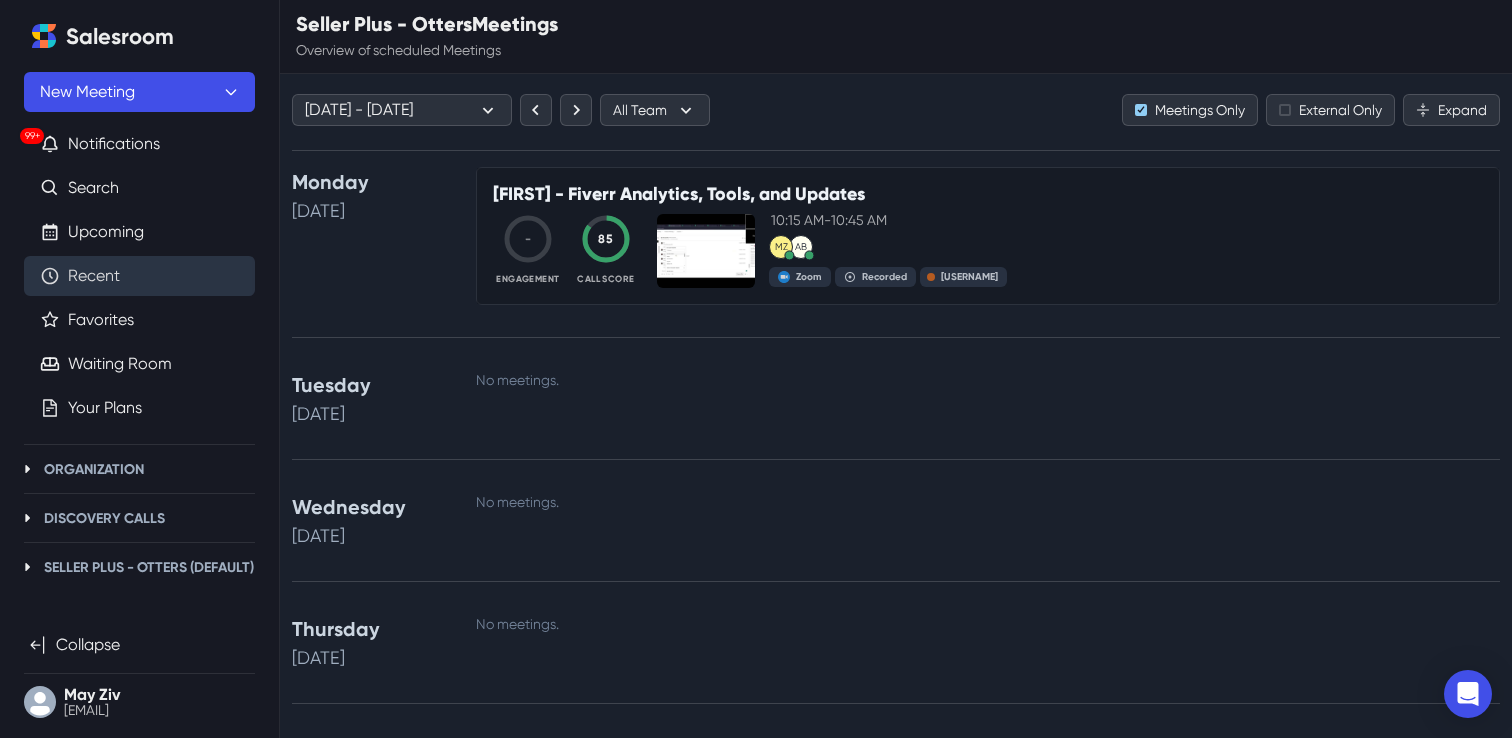 click on "Recent" at bounding box center (94, 276) 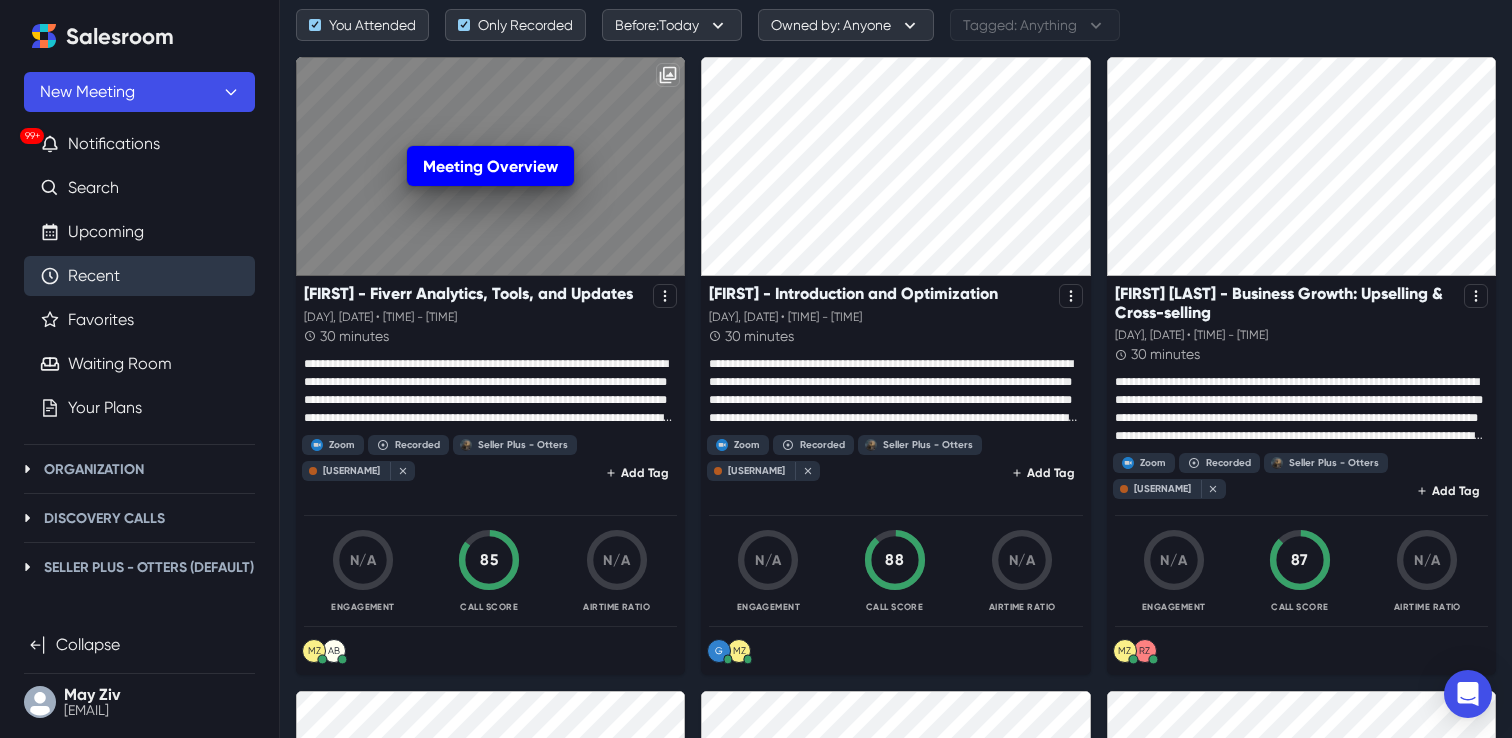 scroll, scrollTop: 179, scrollLeft: 0, axis: vertical 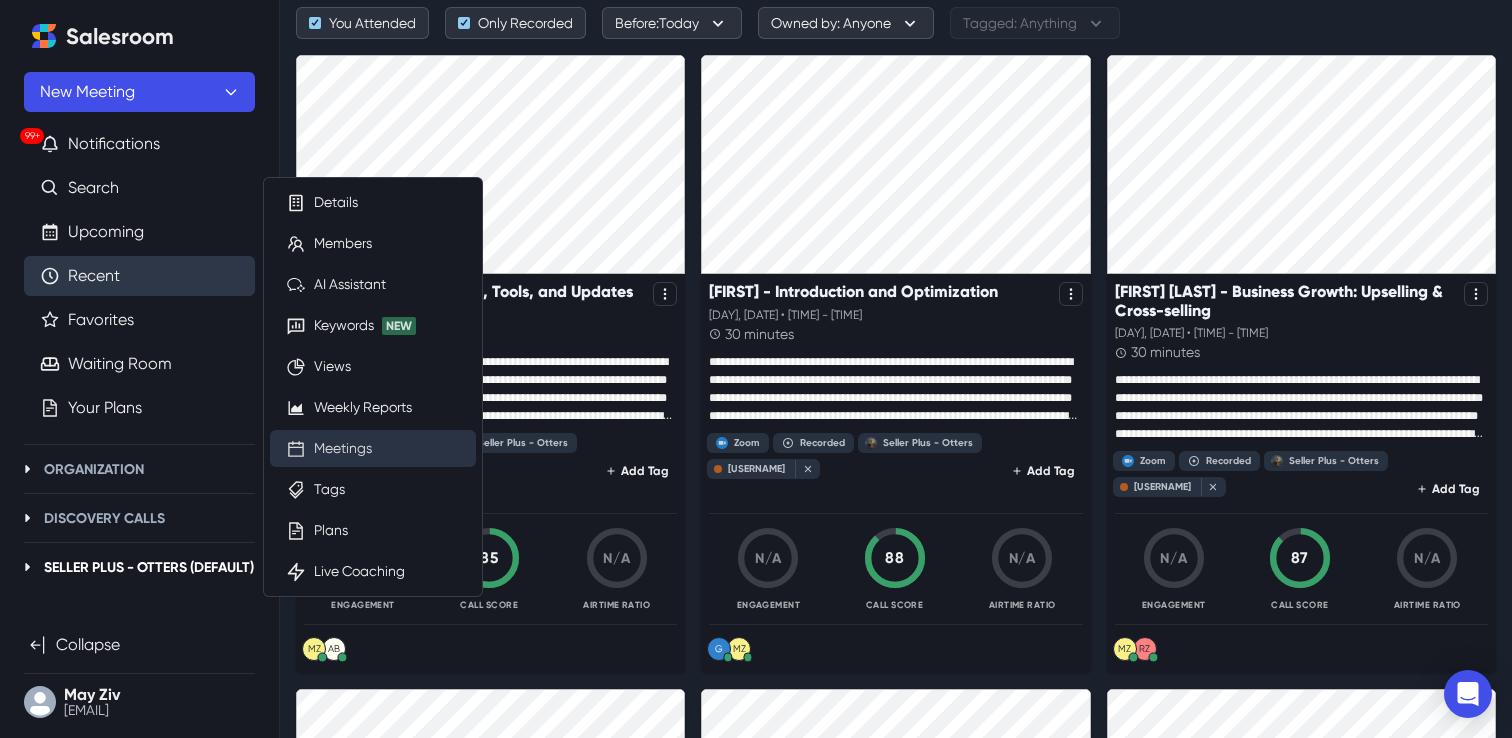 click on "Meetings" at bounding box center (343, 448) 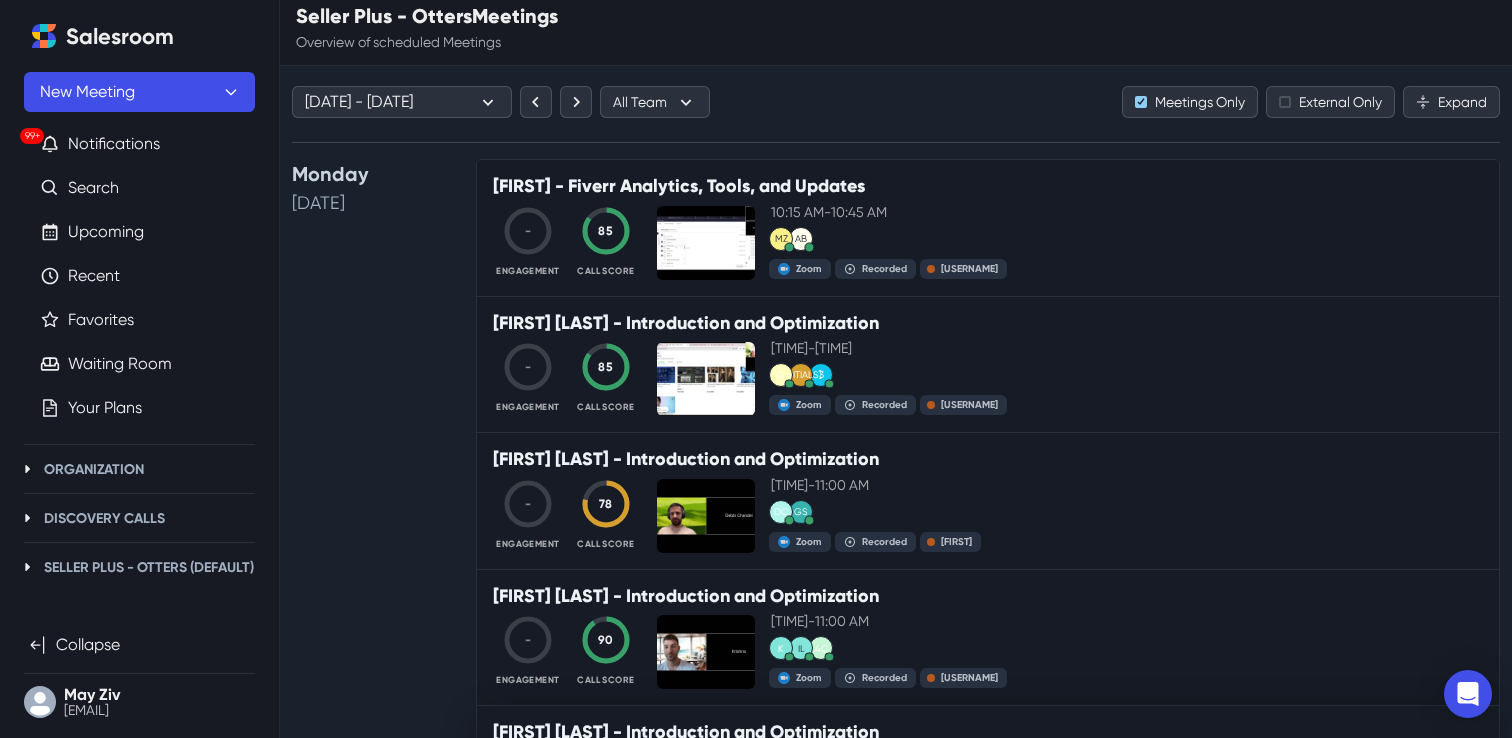 scroll, scrollTop: 0, scrollLeft: 0, axis: both 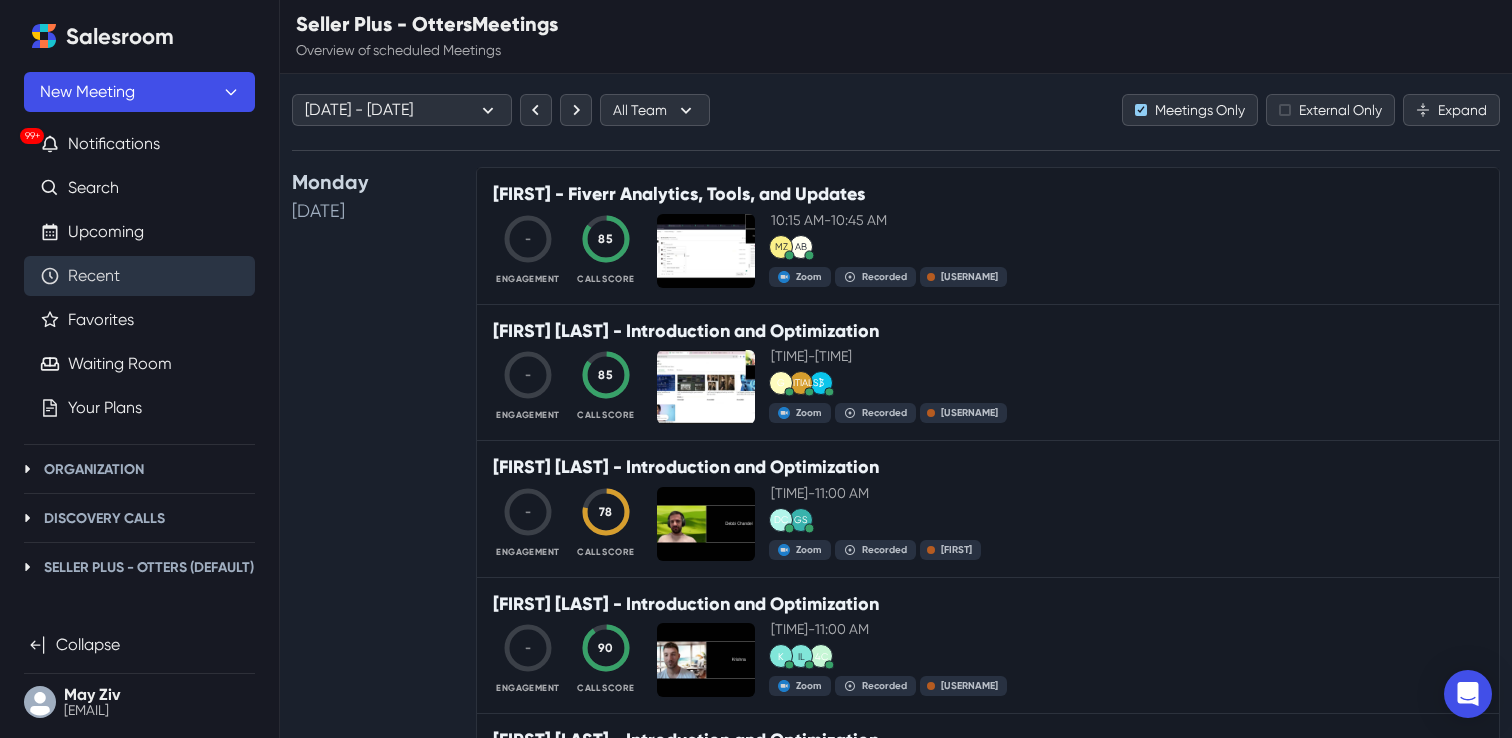click on "Recent" at bounding box center [94, 276] 